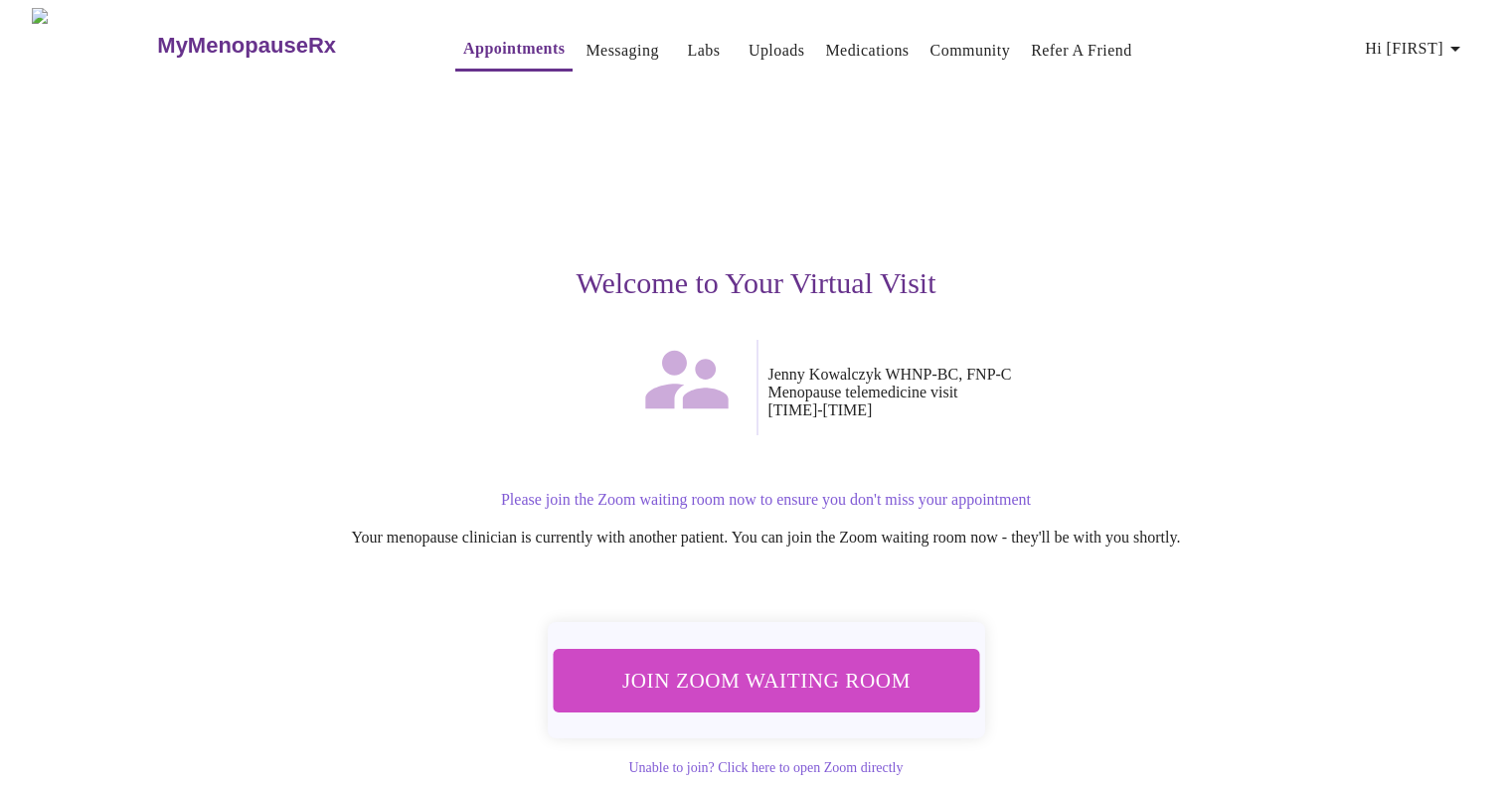 scroll, scrollTop: 0, scrollLeft: 0, axis: both 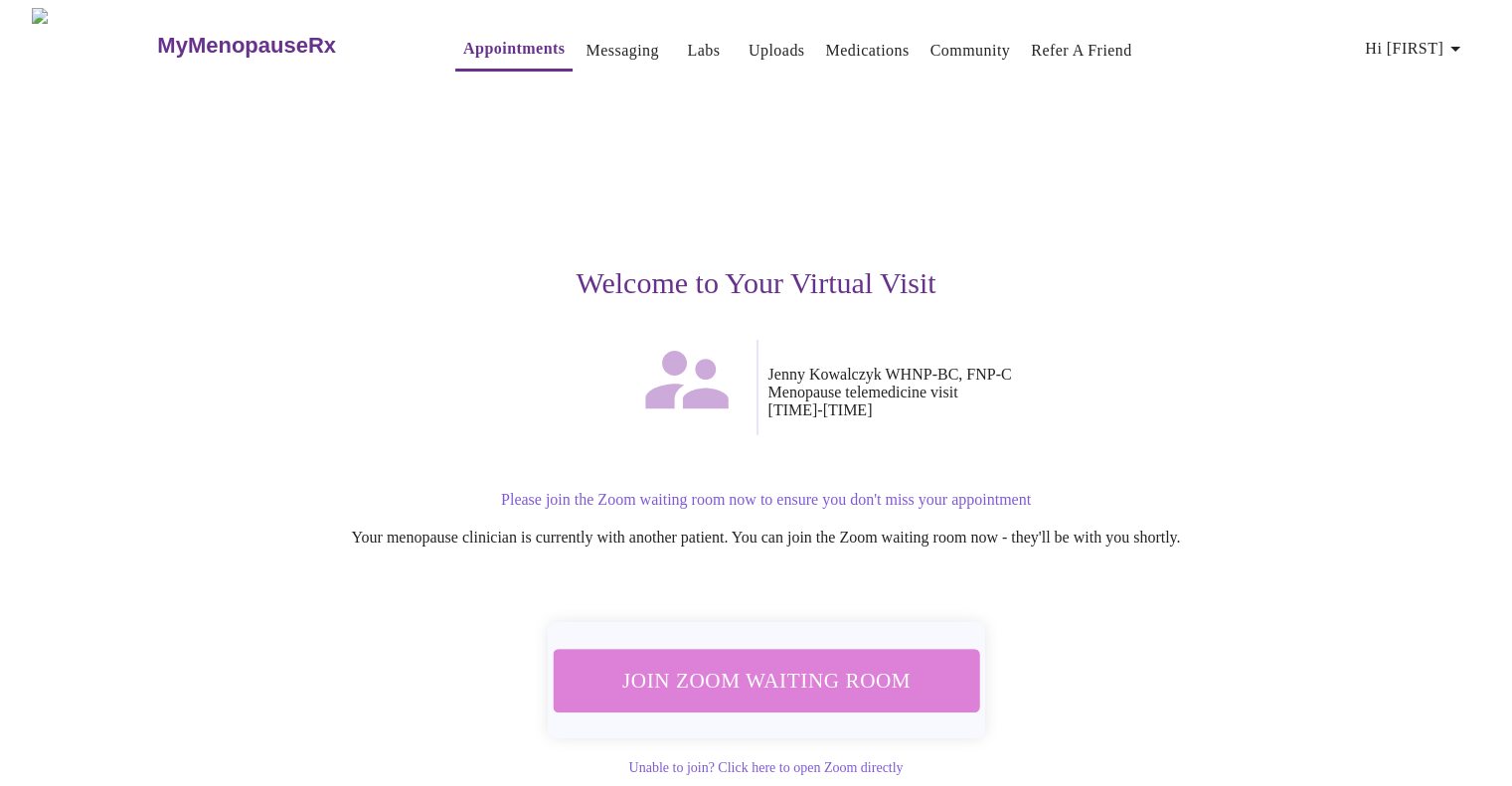 click on "Join Zoom Waiting Room" at bounding box center (765, 680) 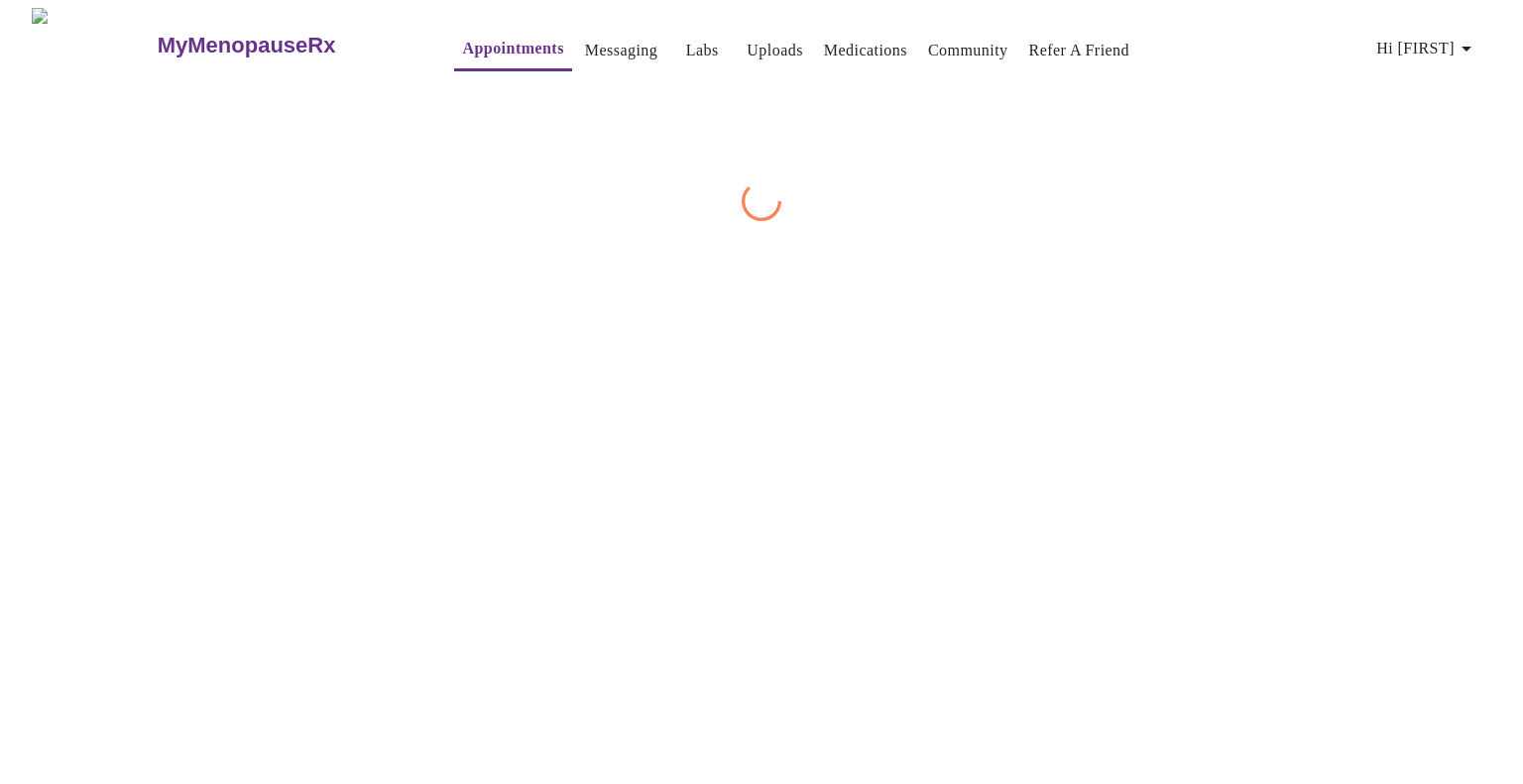 scroll, scrollTop: 0, scrollLeft: 0, axis: both 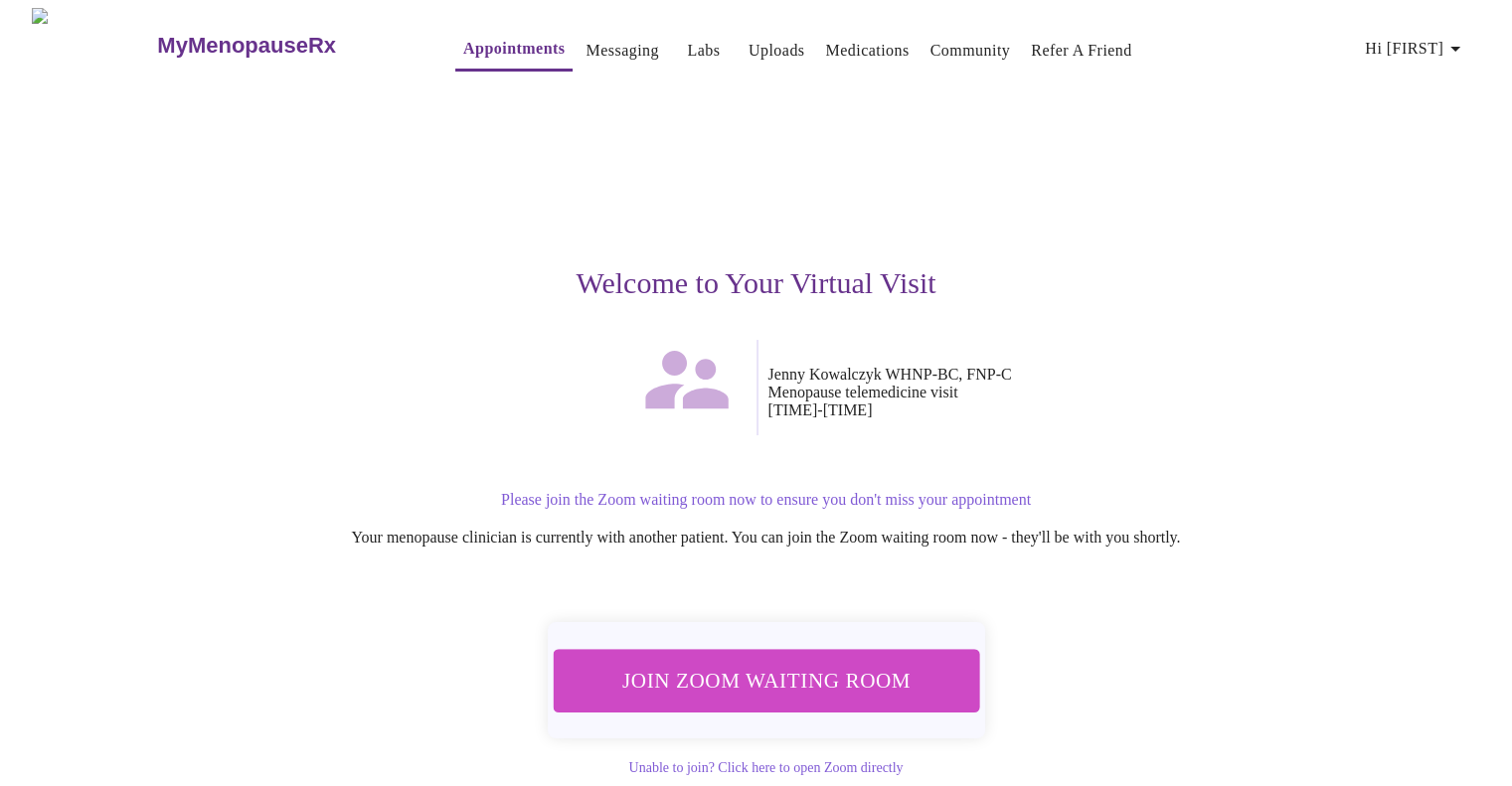click on "Join Zoom Waiting Room" at bounding box center (765, 680) 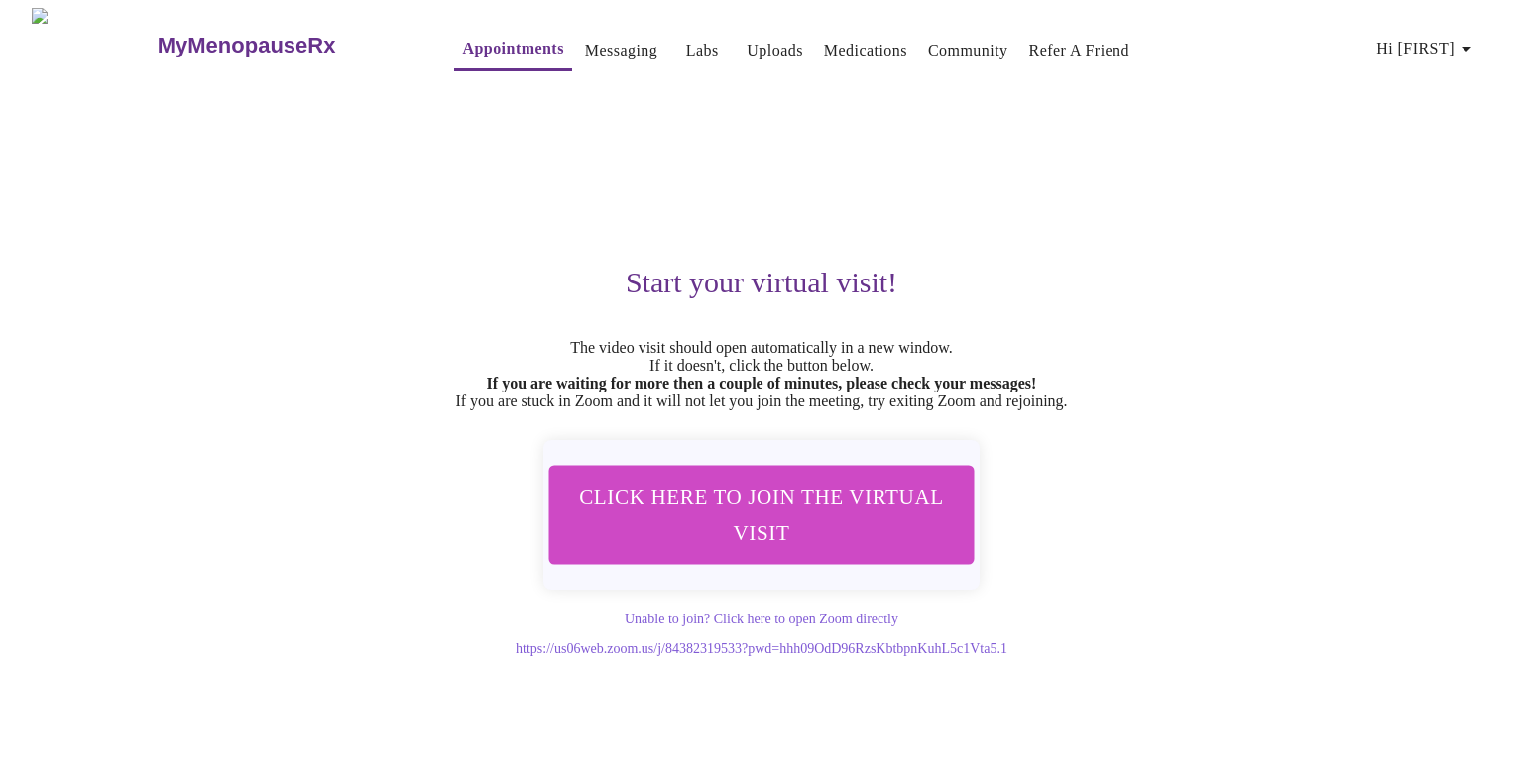 click on "Click here to join the virtual visit" at bounding box center [762, 514] 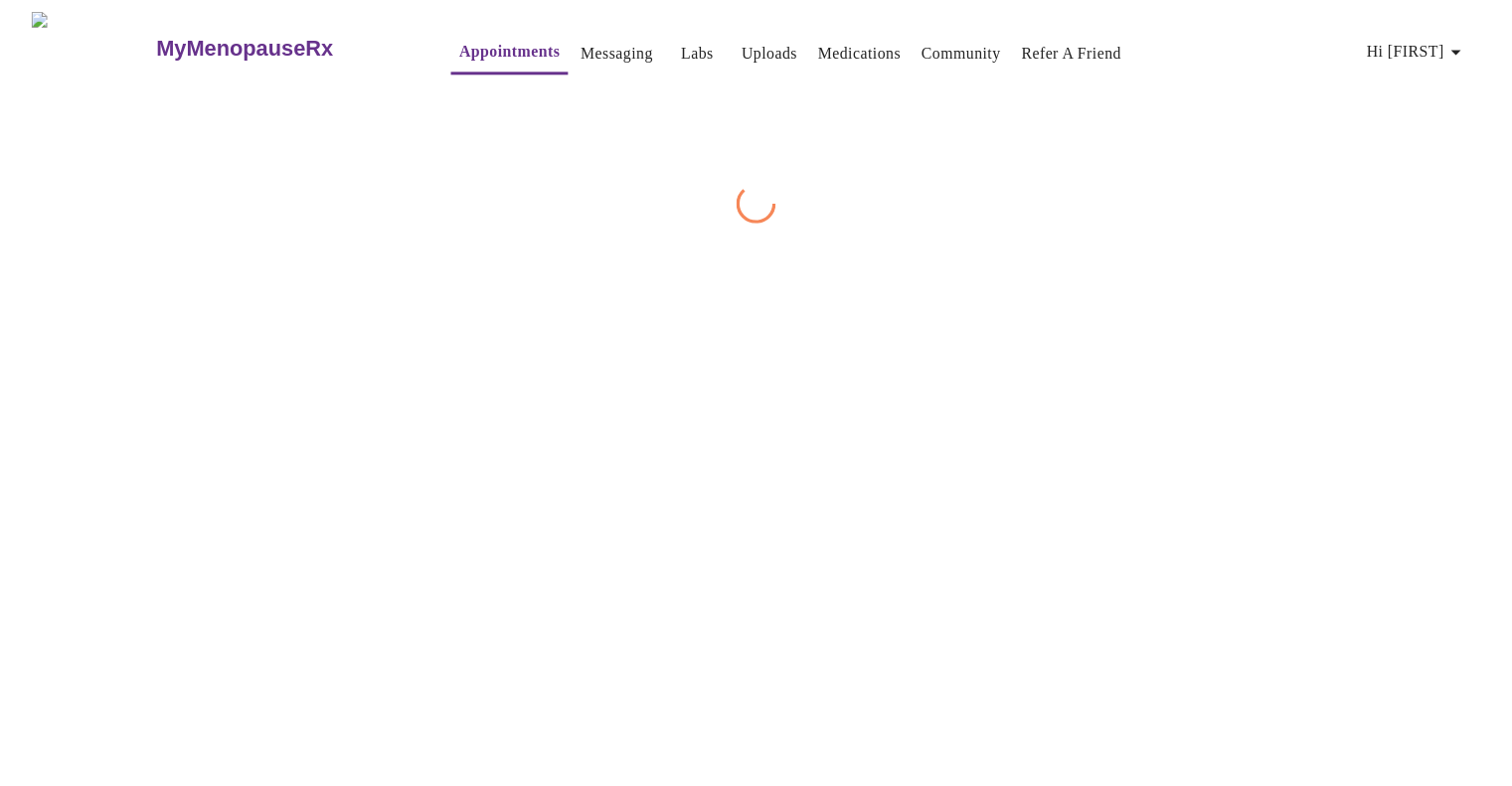 scroll, scrollTop: 0, scrollLeft: 0, axis: both 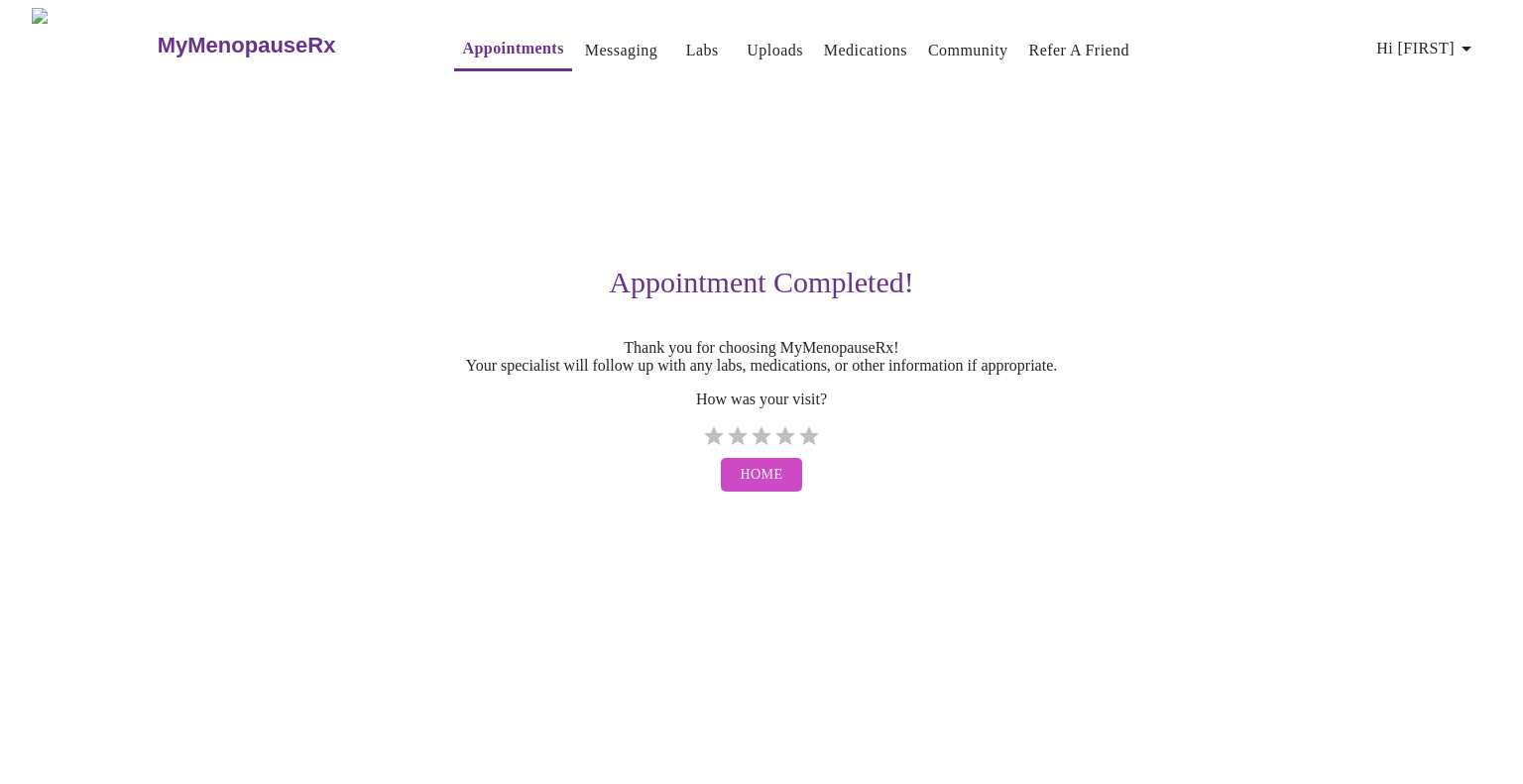 click on "Labs" at bounding box center [702, 51] 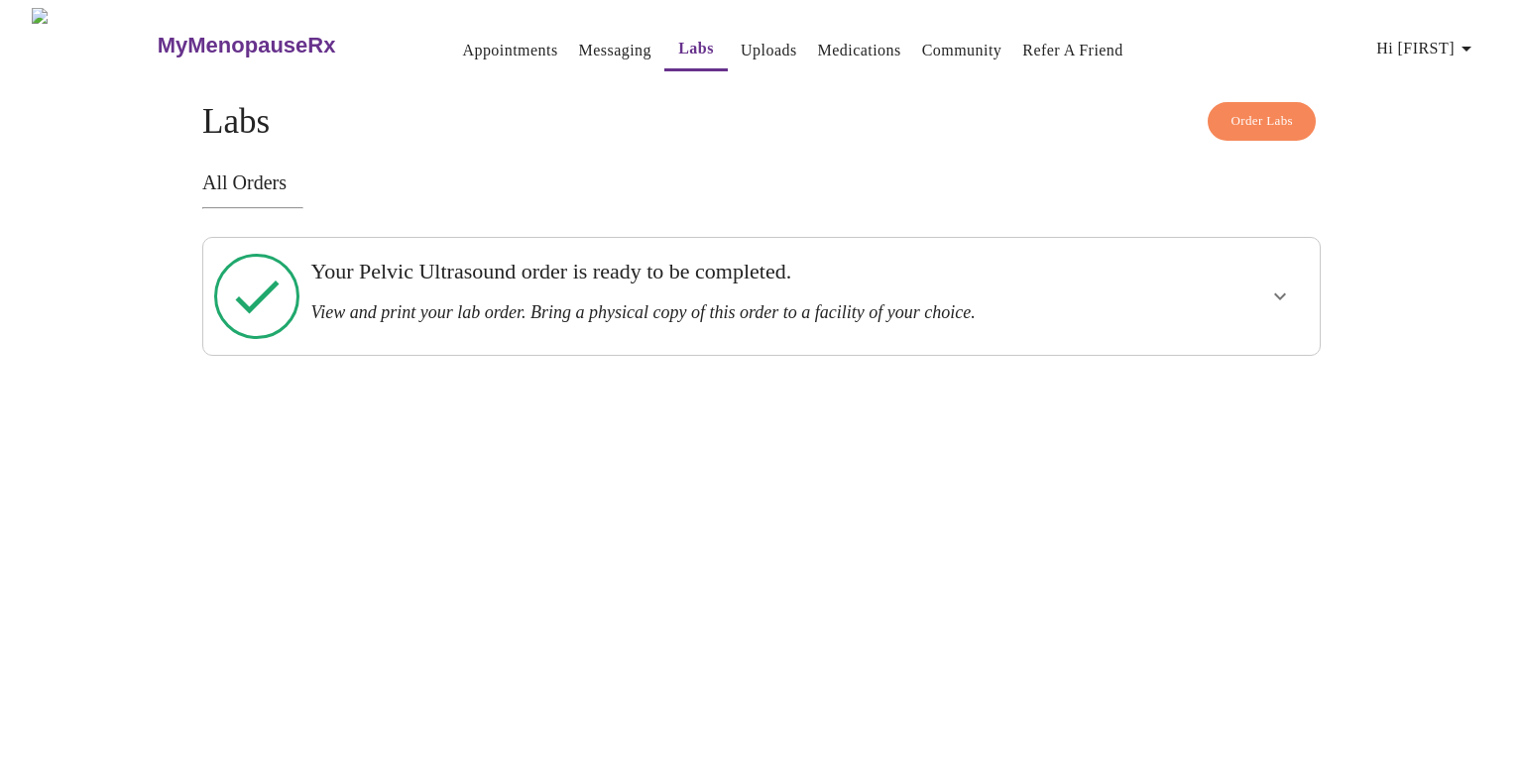 click 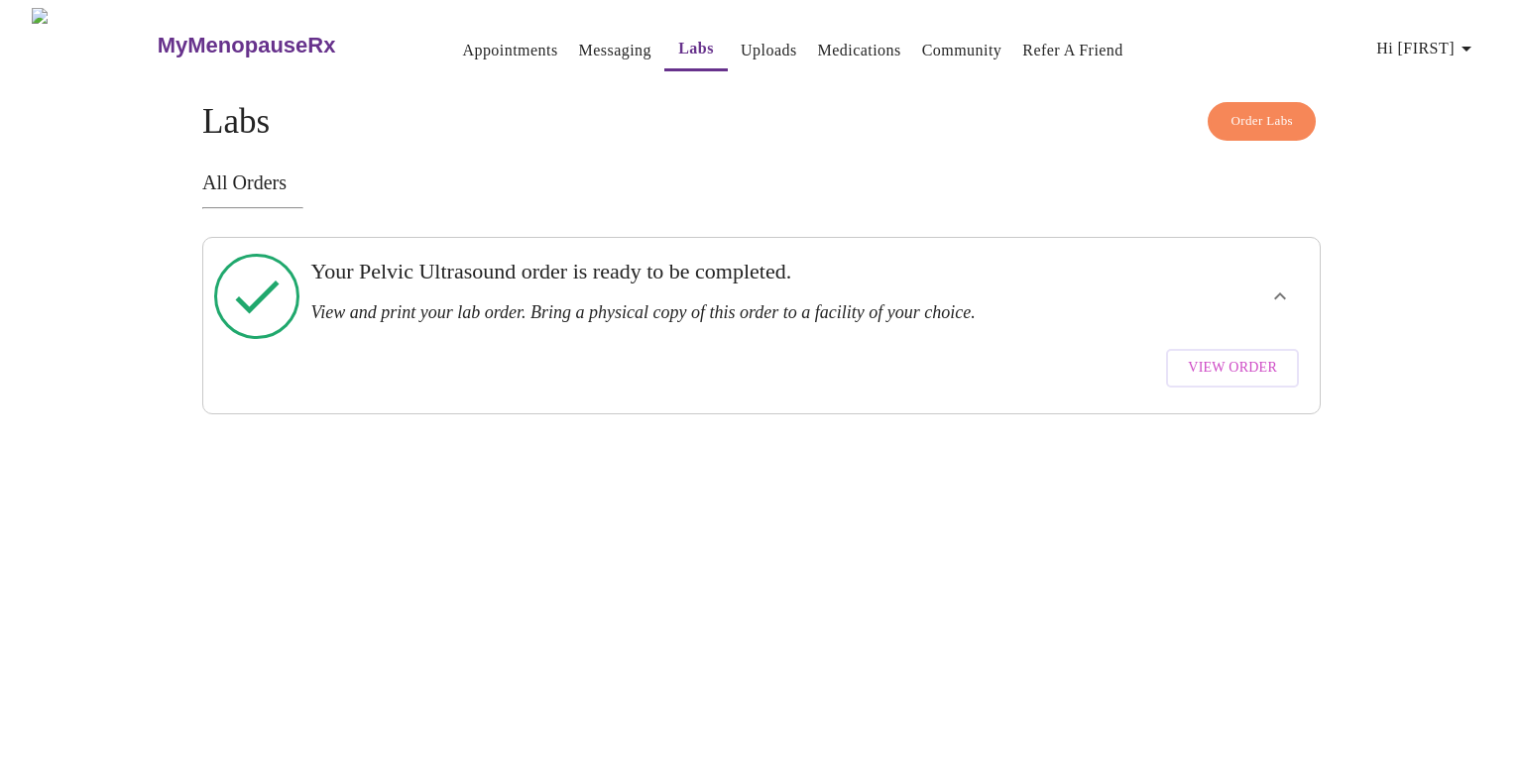 click on "View Order" at bounding box center (1232, 368) 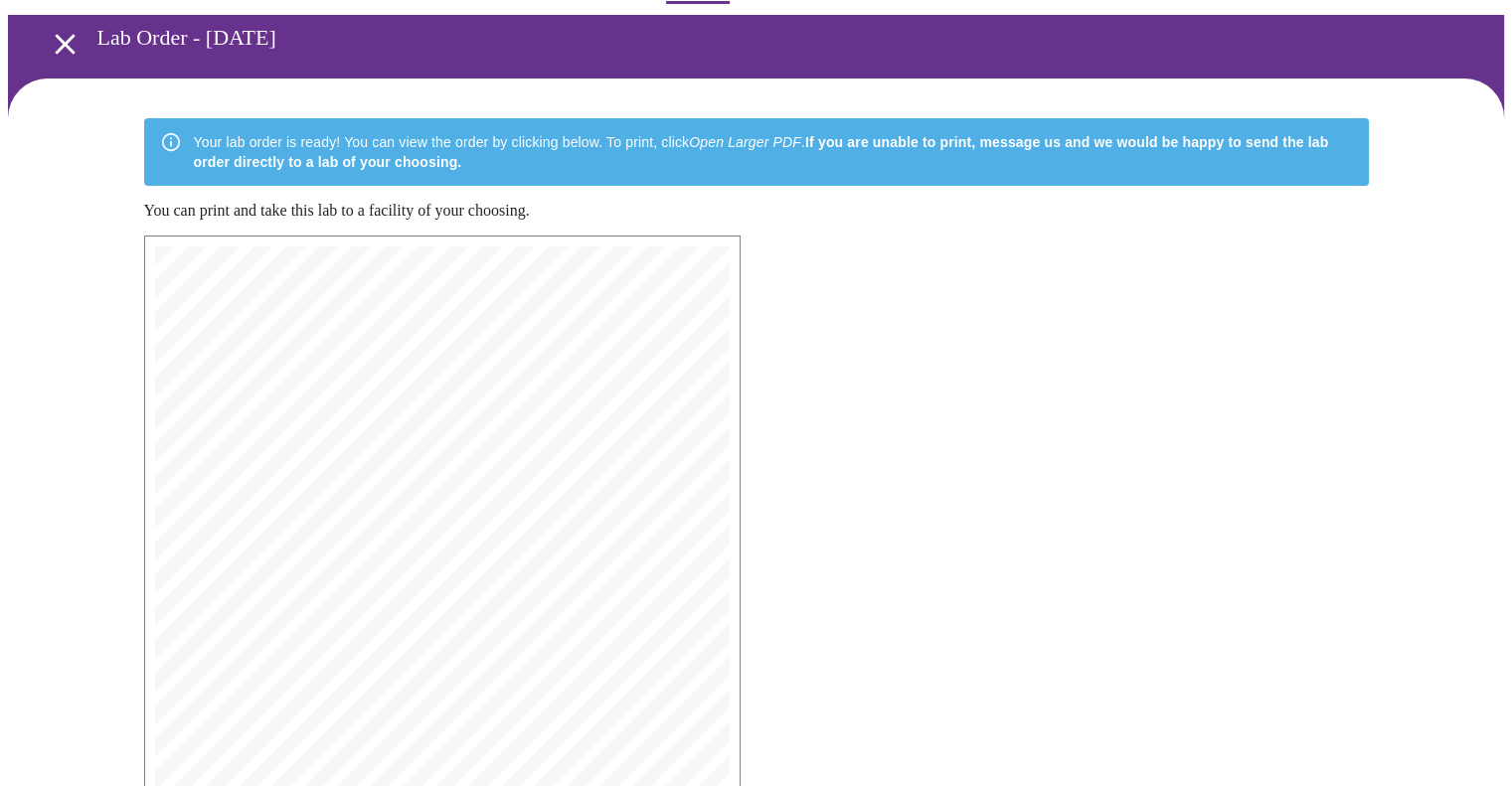 scroll, scrollTop: 0, scrollLeft: 0, axis: both 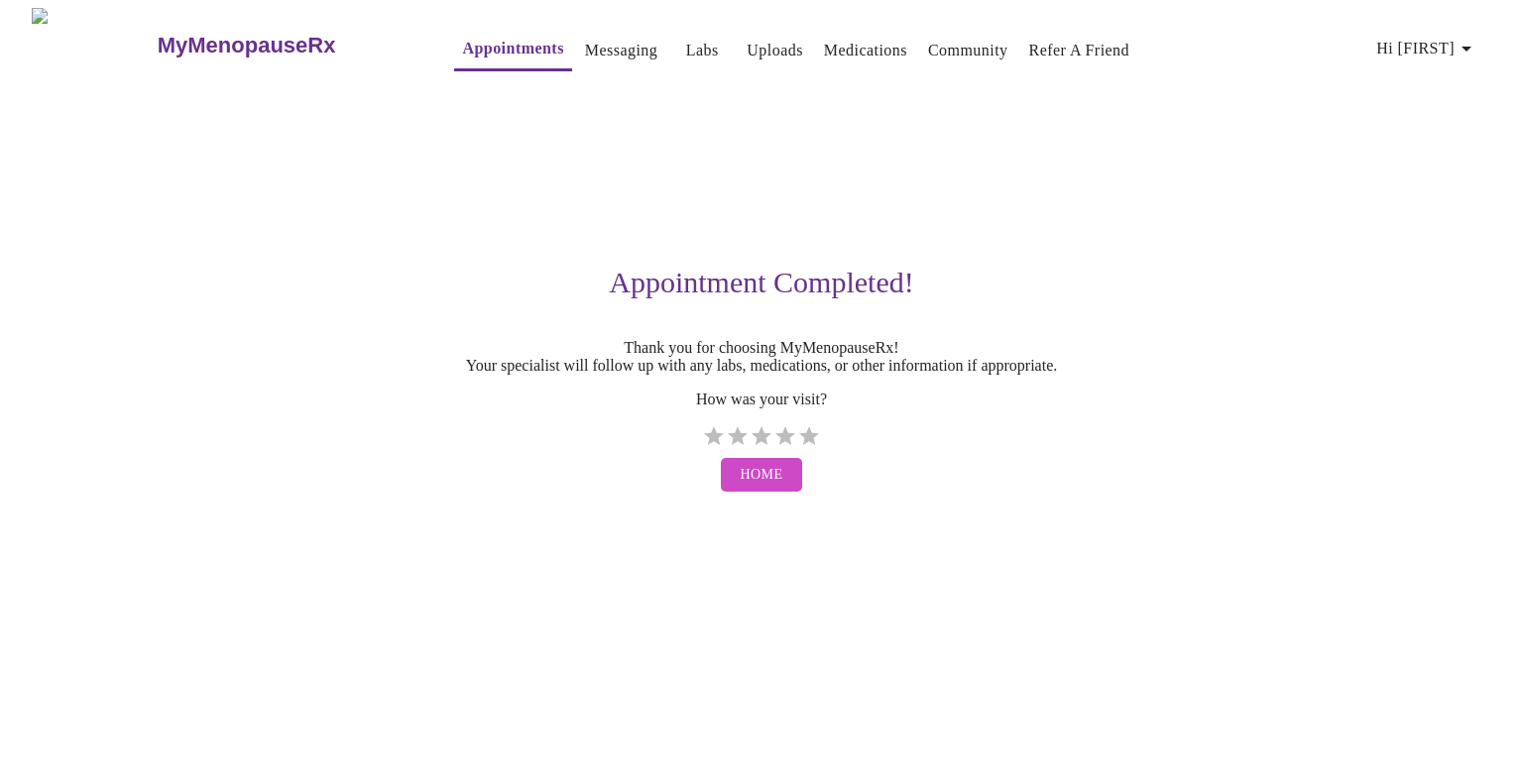 click on "Home" at bounding box center (762, 475) 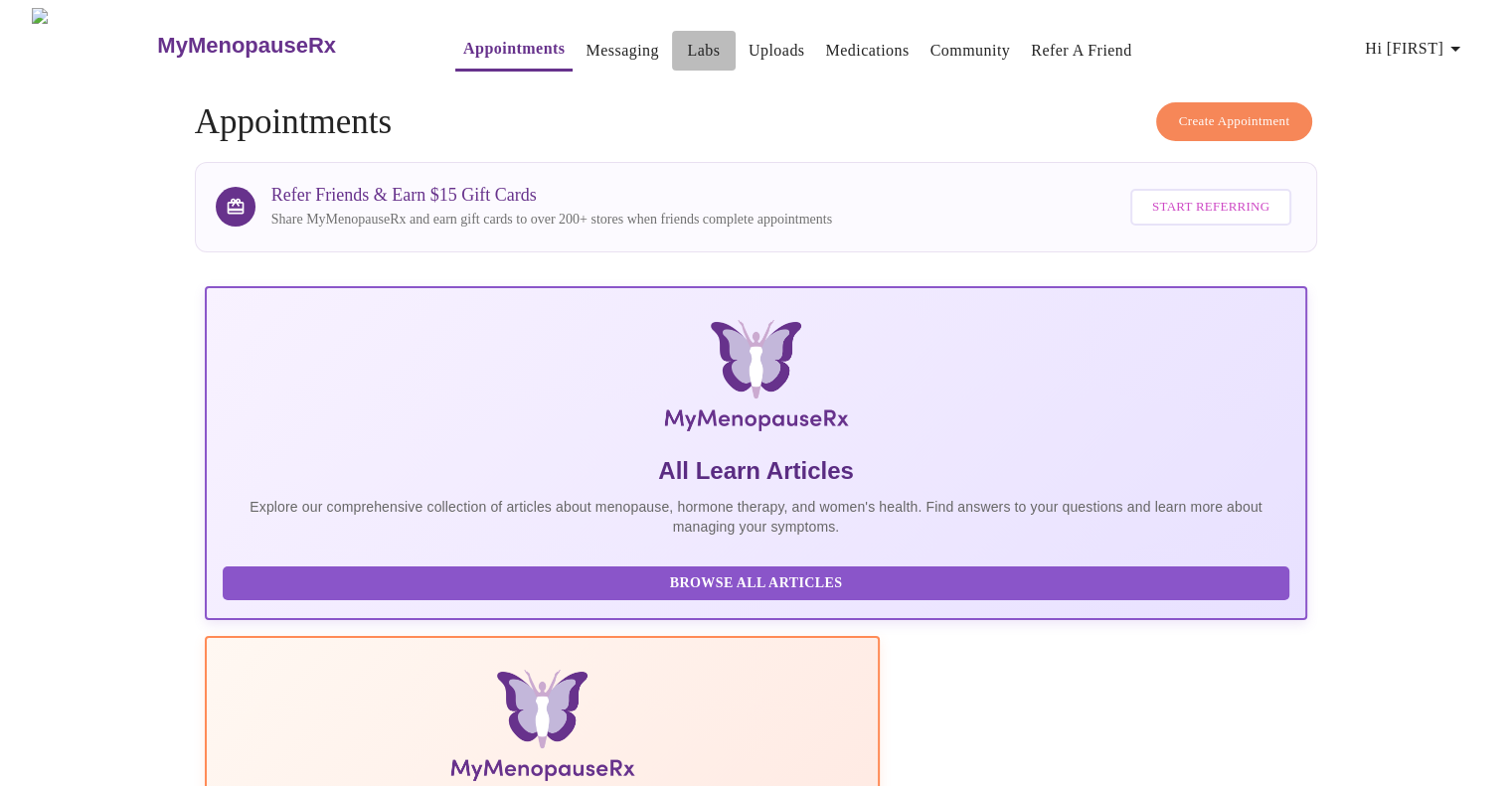 click on "Labs" at bounding box center (703, 51) 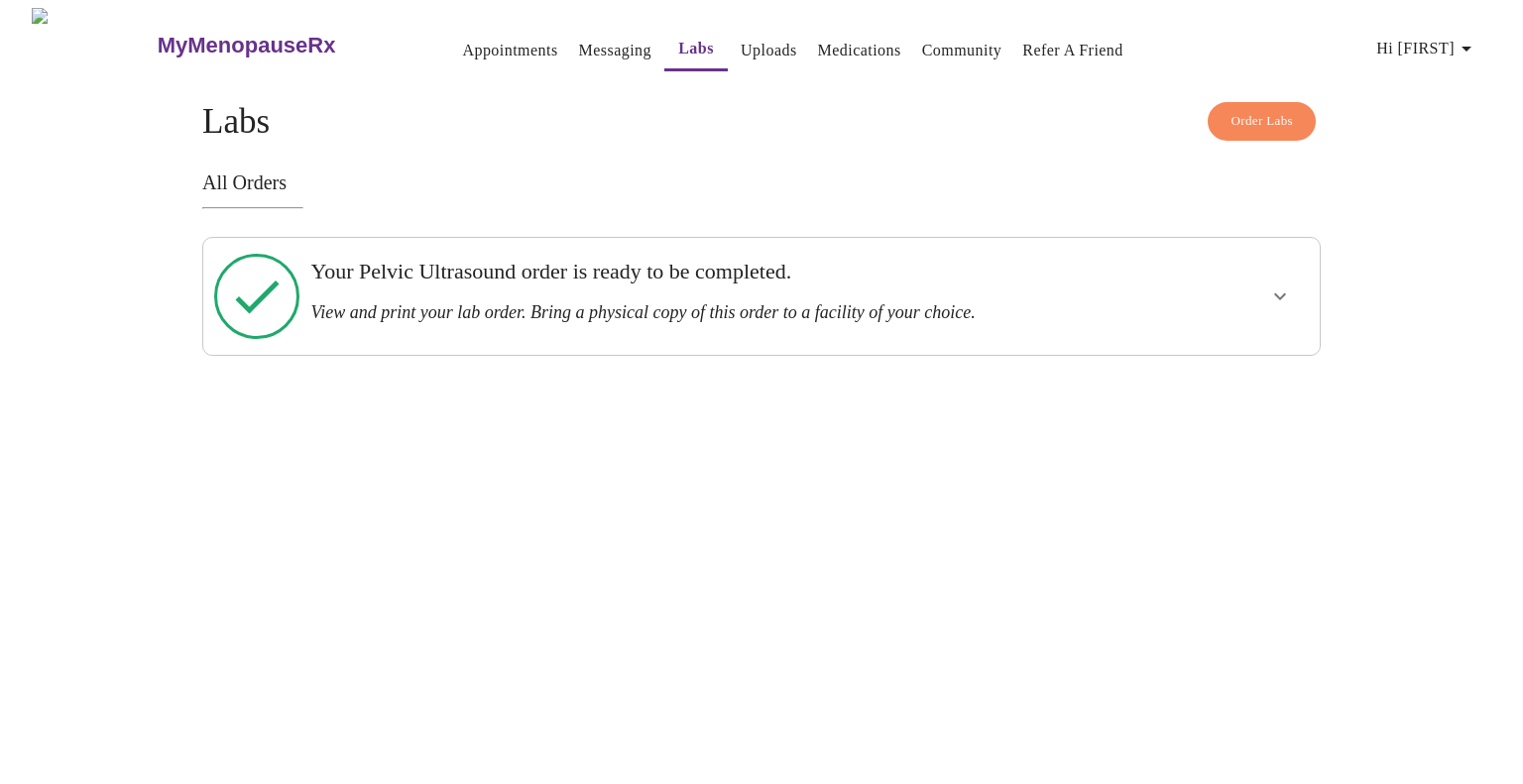 click on "View and print your lab order. Bring a physical copy of this order to a facility of your choice." at bounding box center (707, 312) 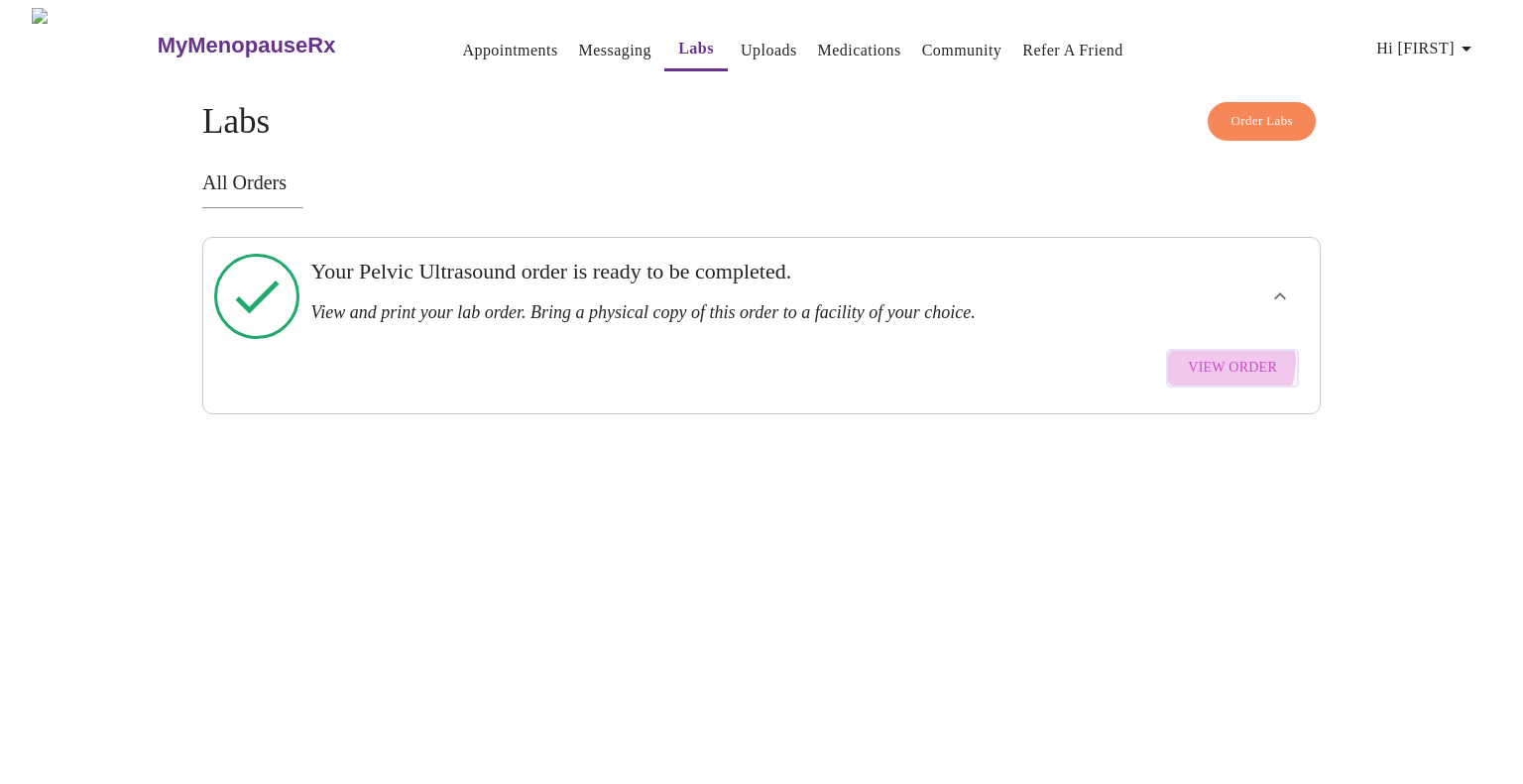 click on "View Order" at bounding box center [1232, 368] 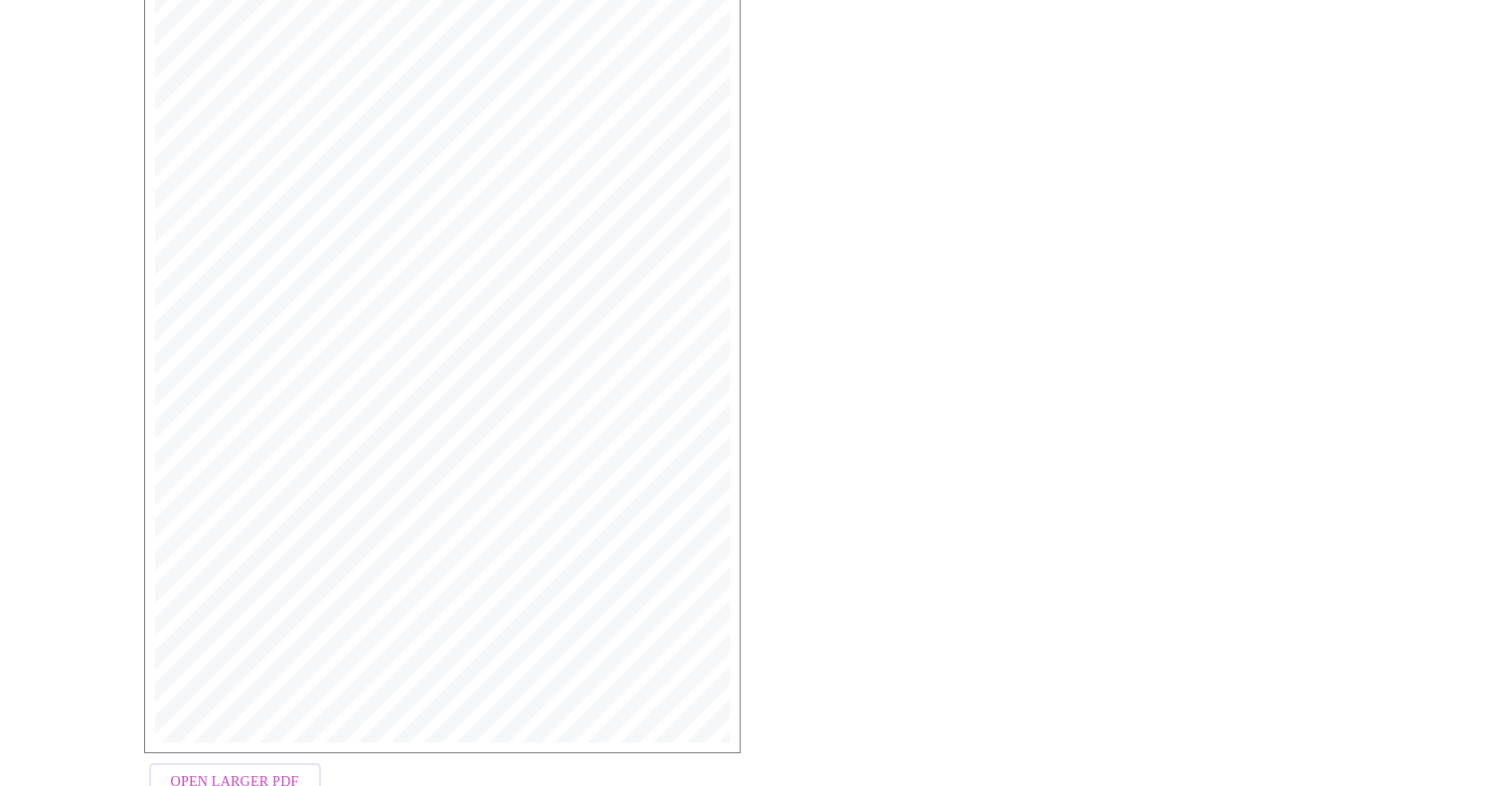 scroll, scrollTop: 397, scrollLeft: 0, axis: vertical 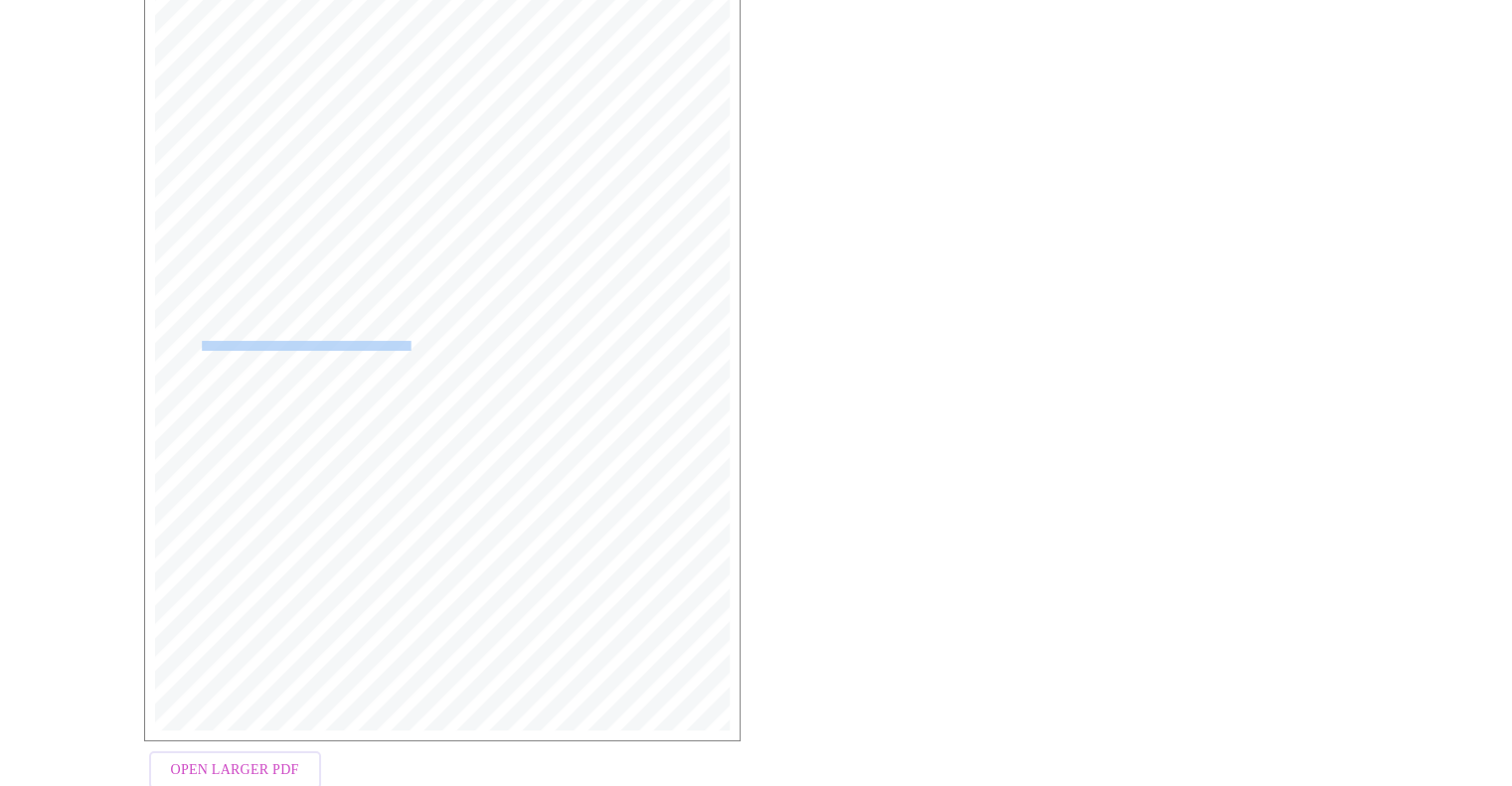 drag, startPoint x: 203, startPoint y: 337, endPoint x: 409, endPoint y: 339, distance: 206.00971 